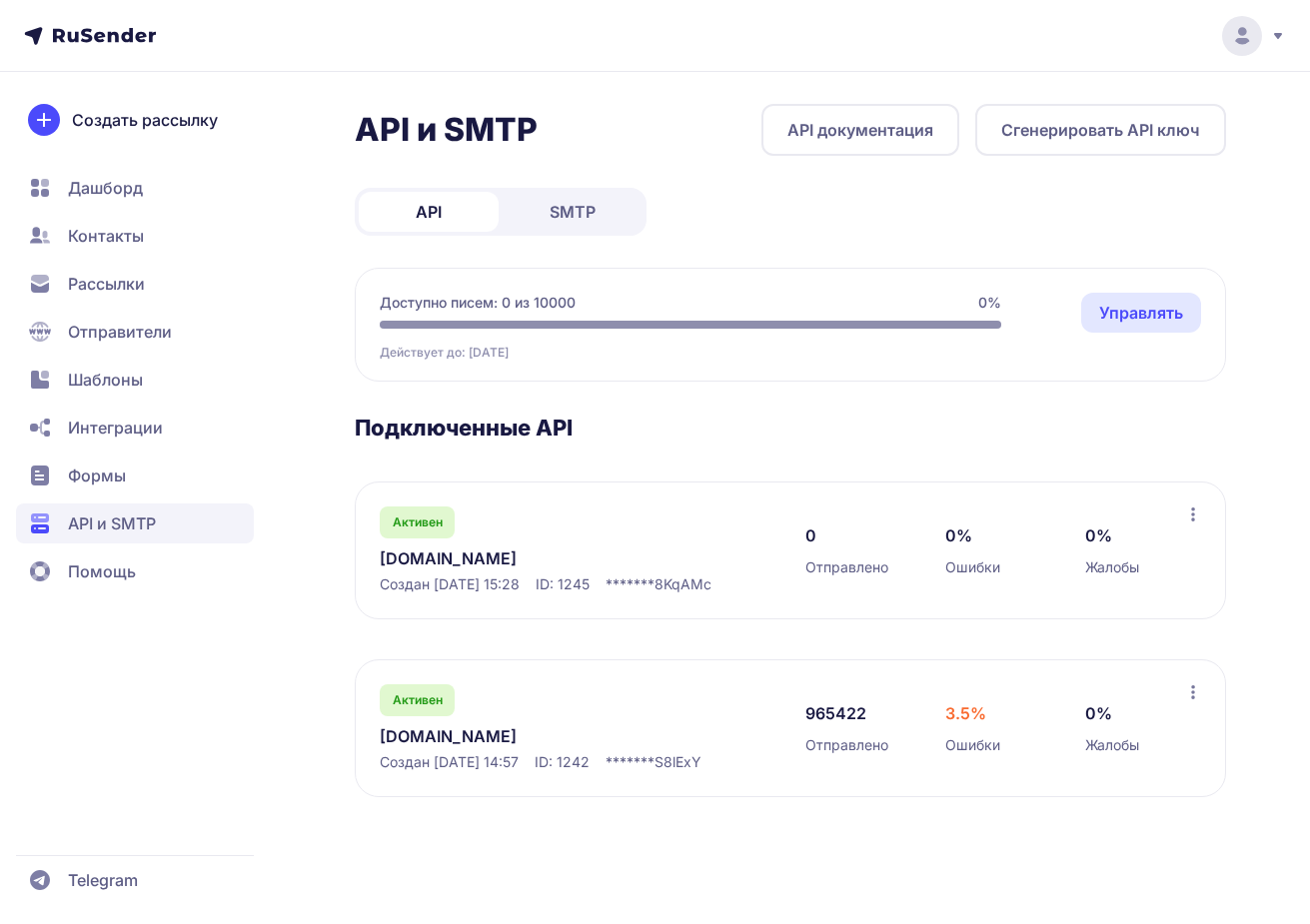 scroll, scrollTop: 0, scrollLeft: 0, axis: both 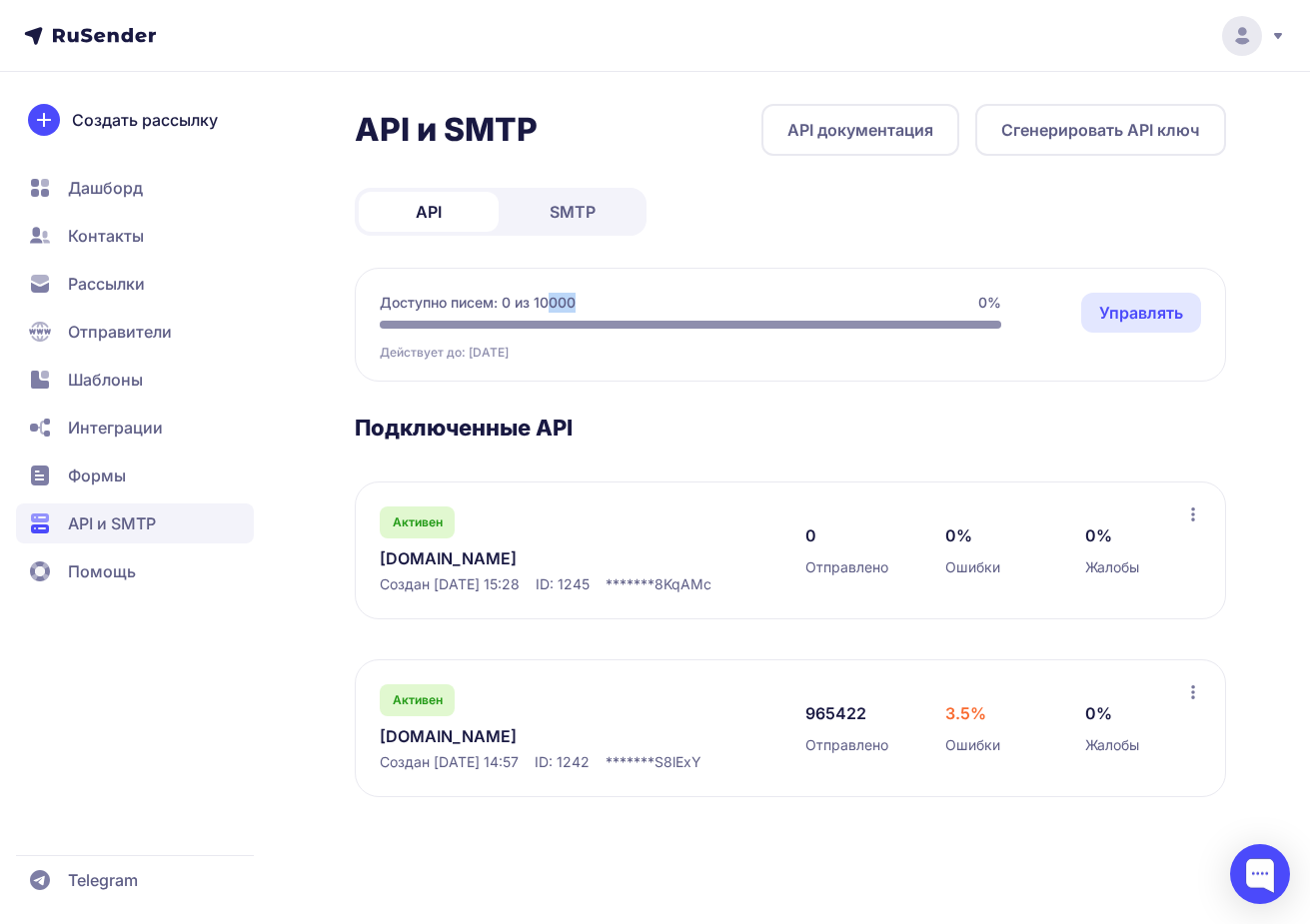 drag, startPoint x: 553, startPoint y: 300, endPoint x: 579, endPoint y: 298, distance: 26.07681 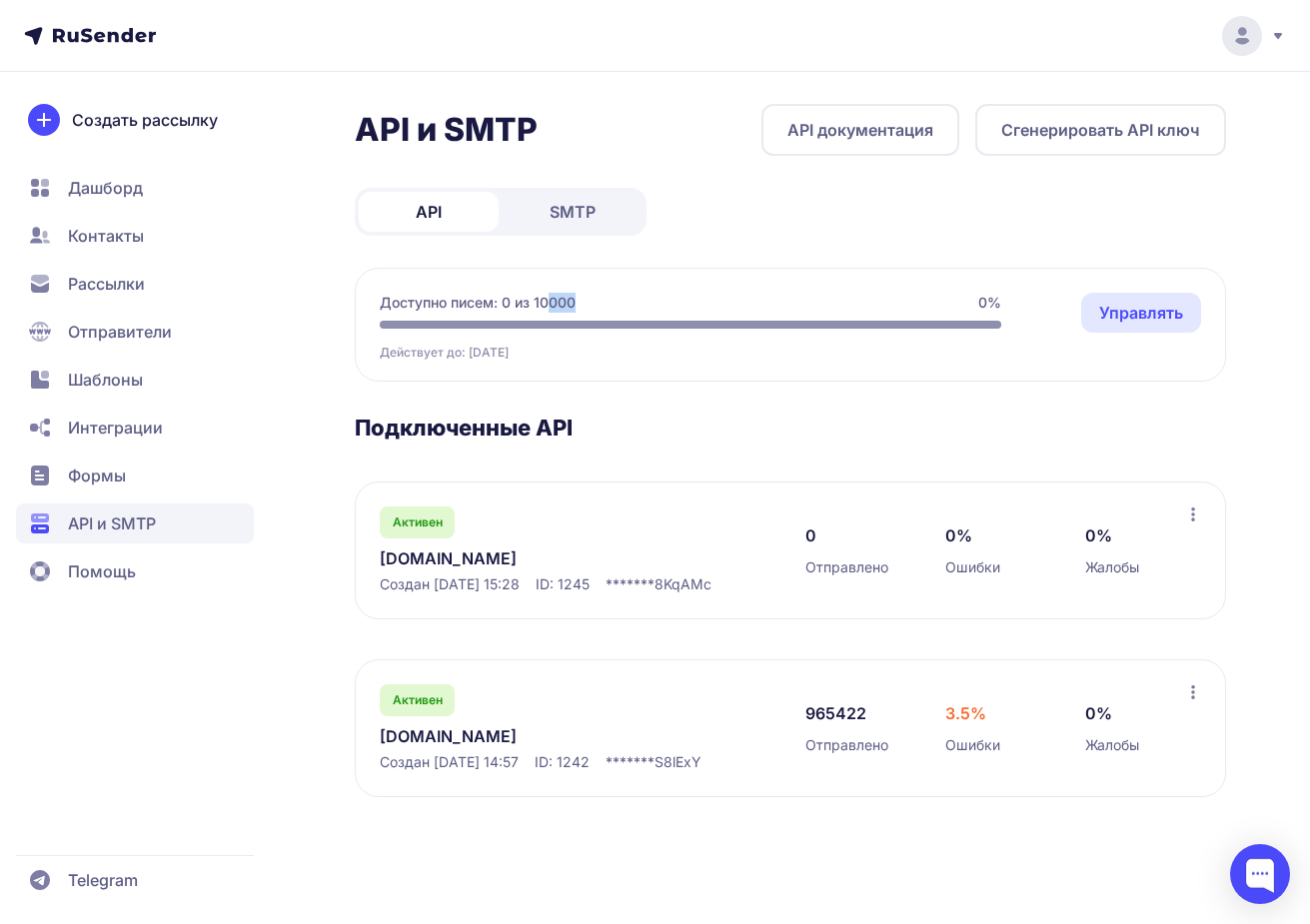 click on "Доступно писем: 0 из 10000 0%" at bounding box center (690, 303) 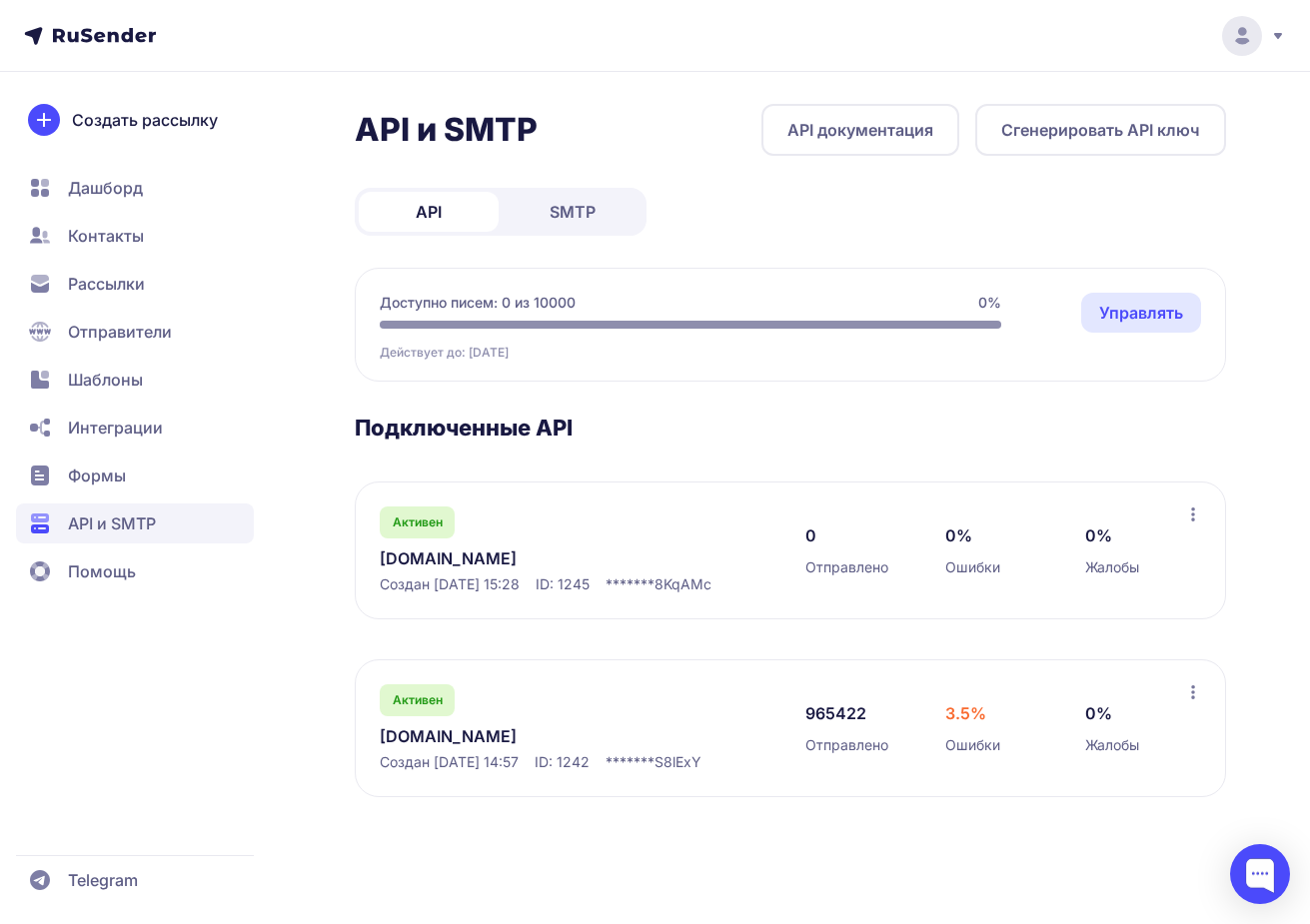 click on "Доступно писем: 0 из 10000" at bounding box center (478, 303) 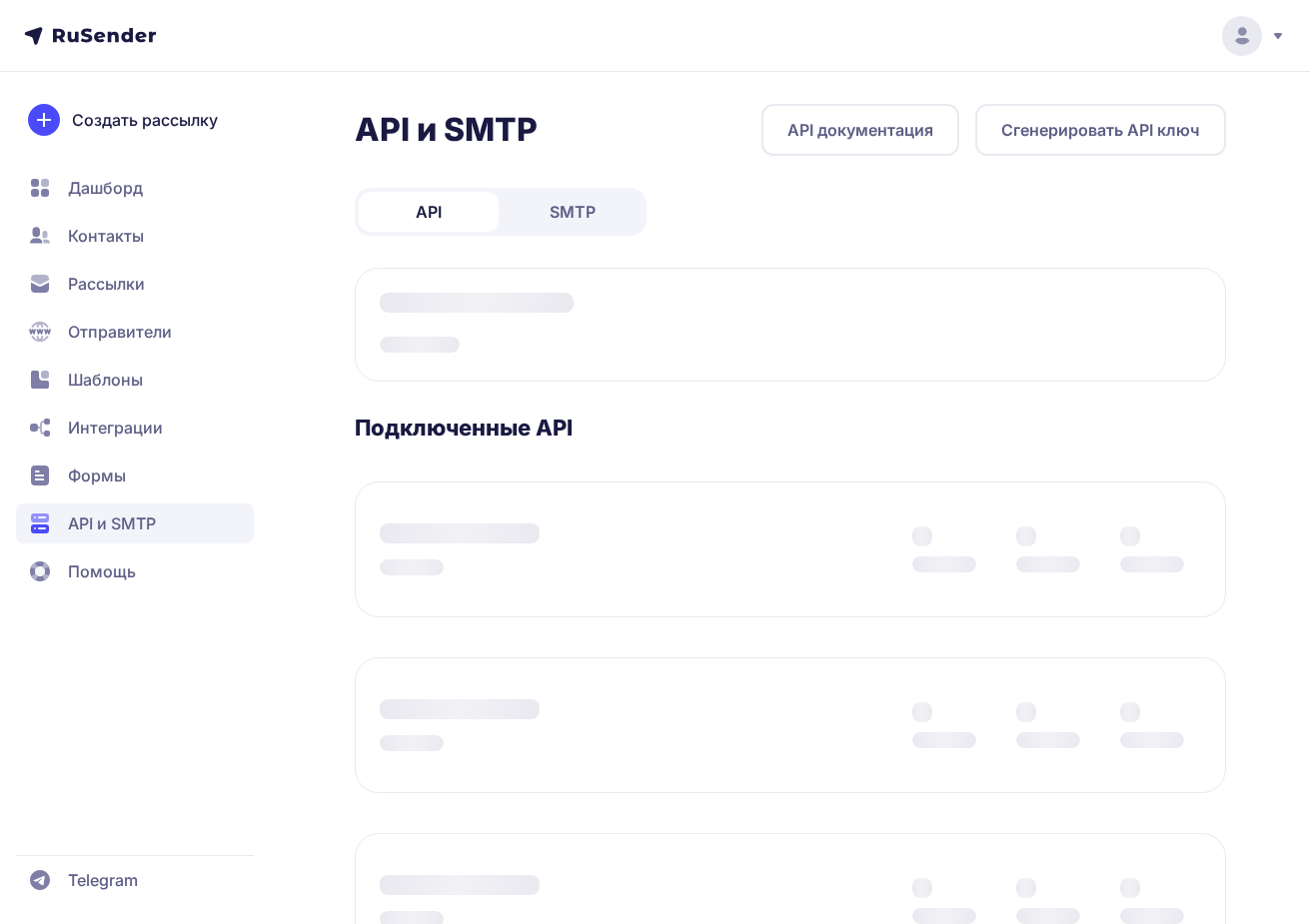 scroll, scrollTop: 0, scrollLeft: 0, axis: both 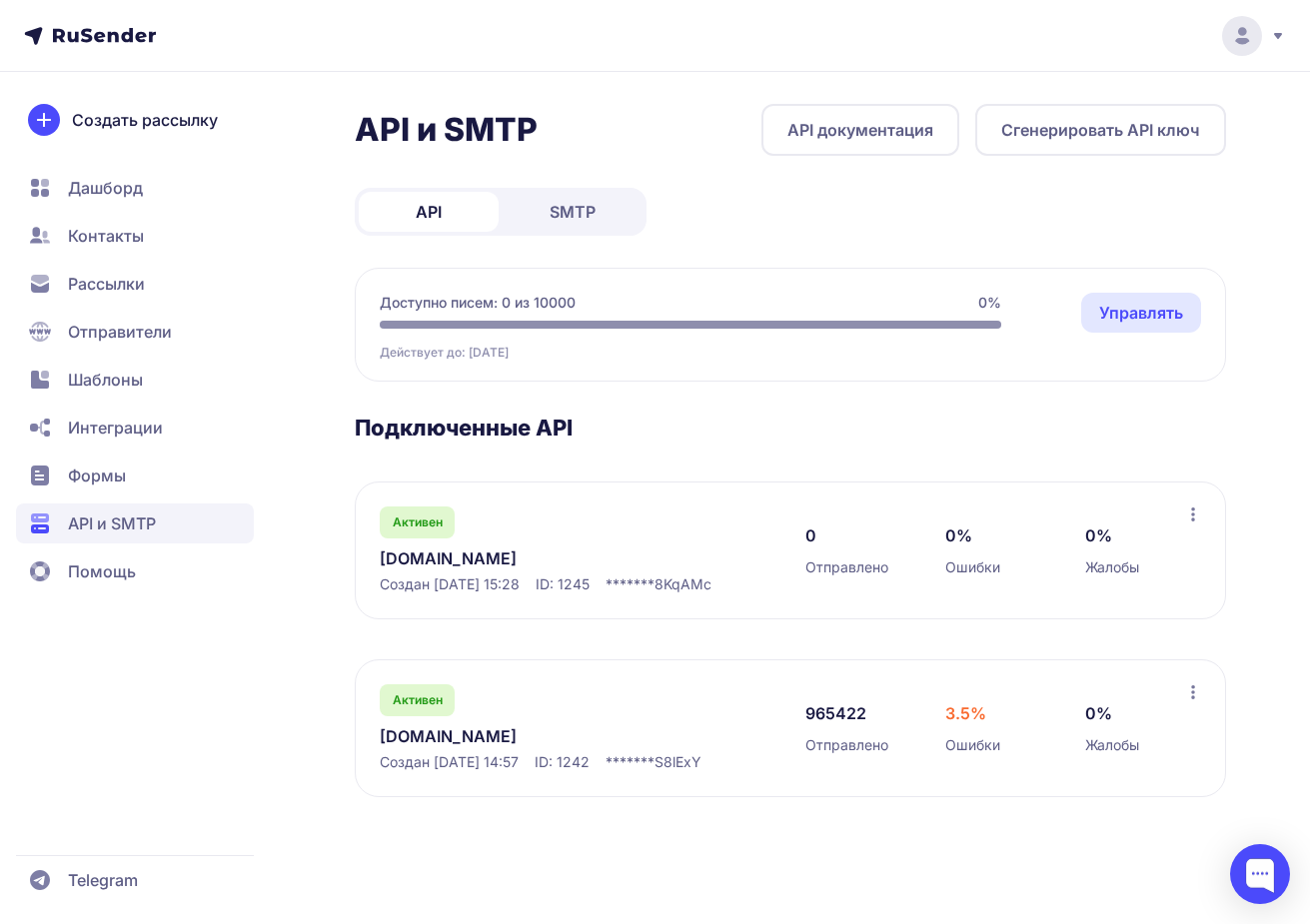 click on "API и SMTP  API документация   Сгенерировать API ключ  API SMTP Доступно писем: 0 из 10000 0% Действует до: 08.08.2025 Управлять Управлять Подключенные API Активен zaplan.io Создан 10.10.2024, 15:28 ID: 1245 ******* 8KqAMc 0 Отправлено 0% Ошибки 0% Жалобы Активен neurosnab.ru Создан 30.09.2024, 14:57 ID: 1242 ******* S8lExY 965422 Отправлено 3.5% Ошибки 0% Жалобы" at bounding box center [655, 474] 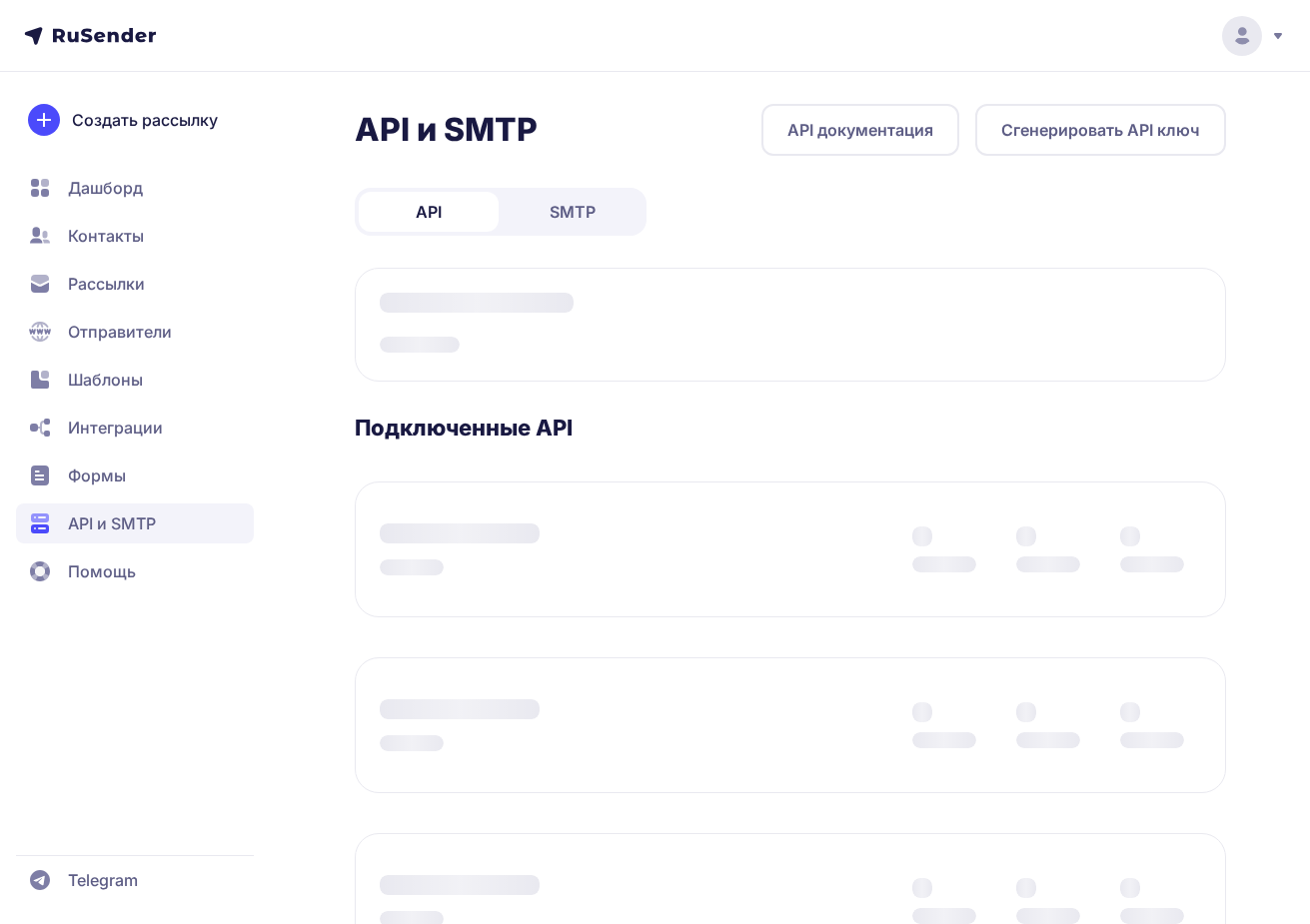 scroll, scrollTop: 0, scrollLeft: 0, axis: both 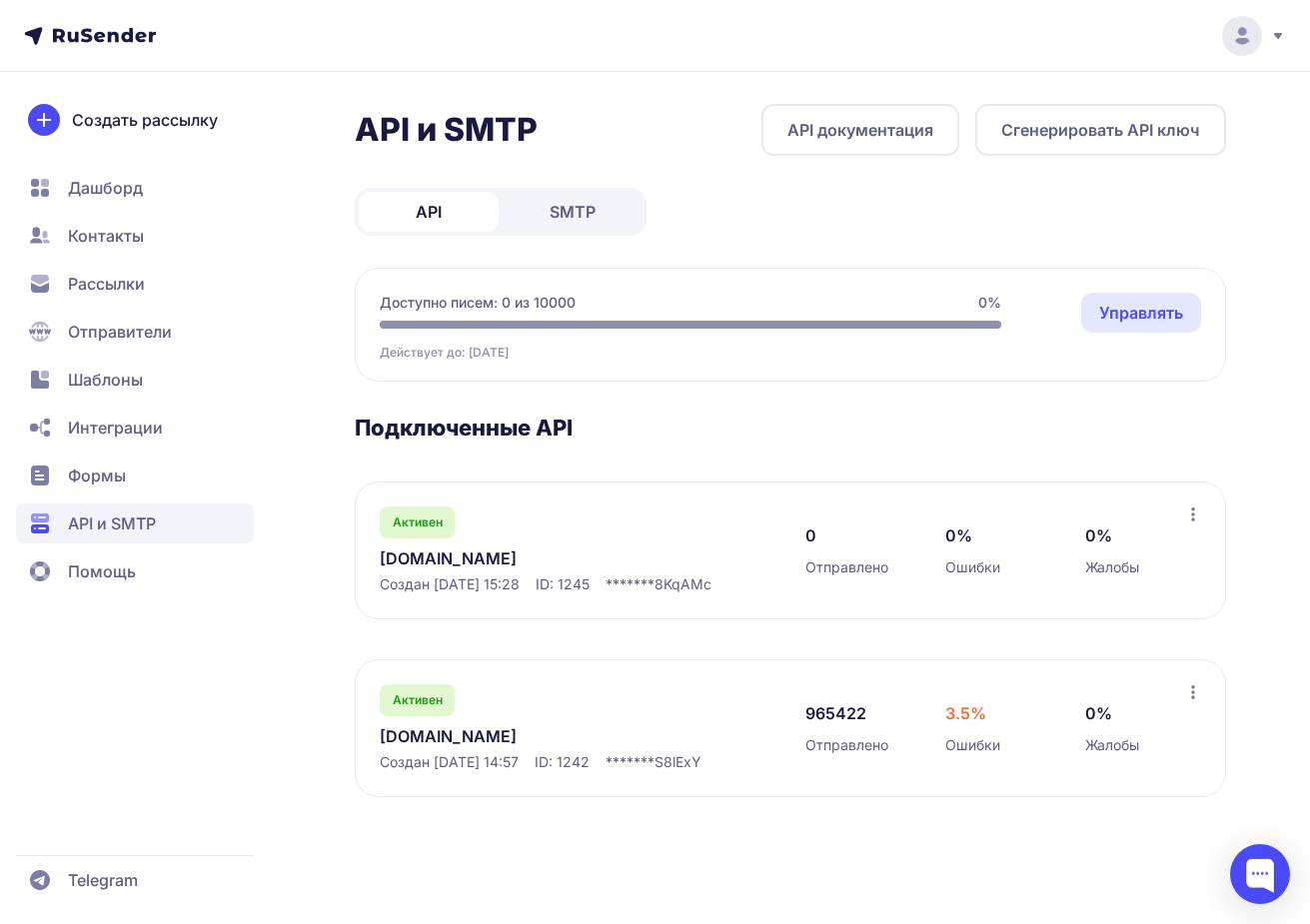 click on "SMTP" at bounding box center [573, 212] 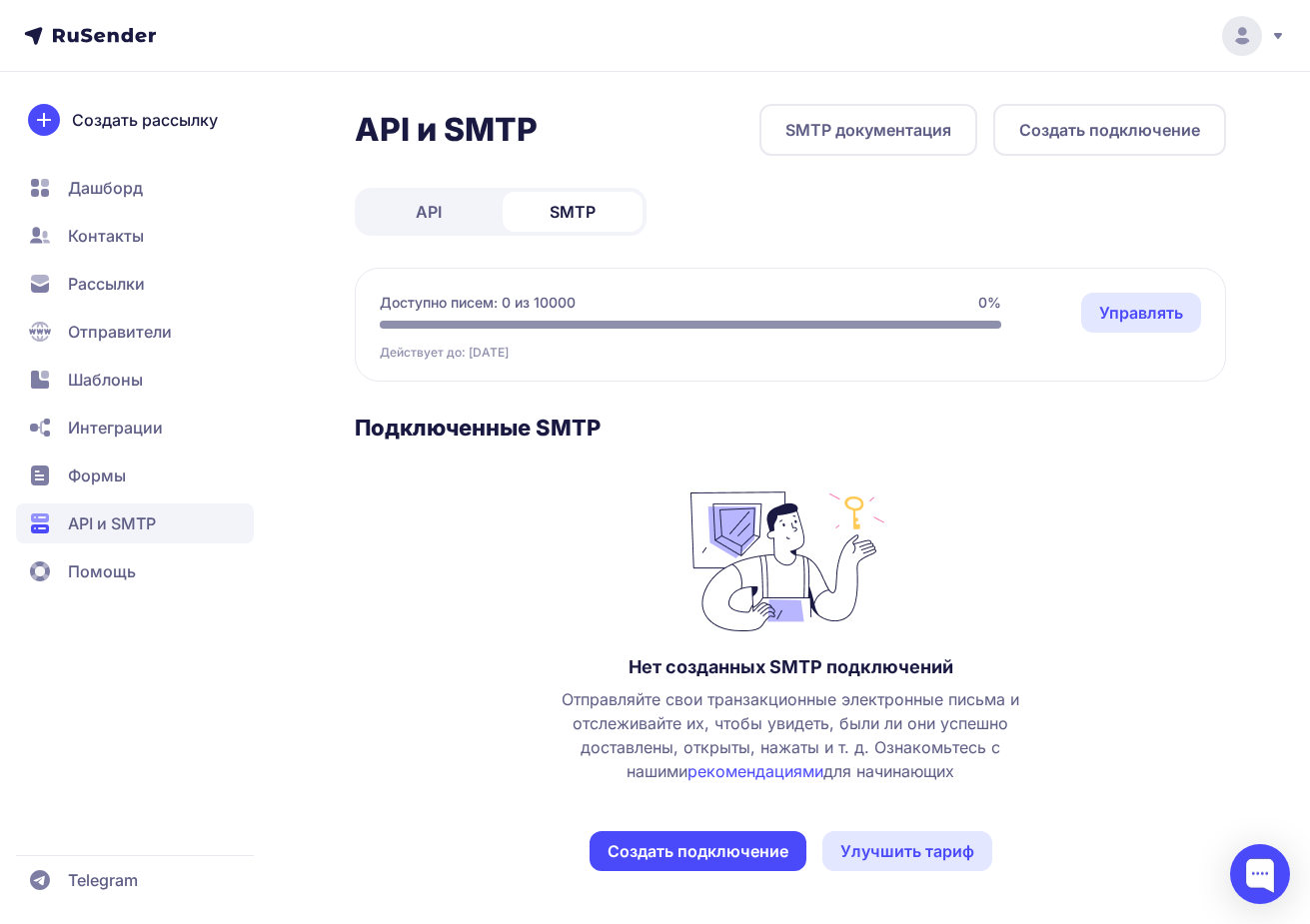 click on "API" 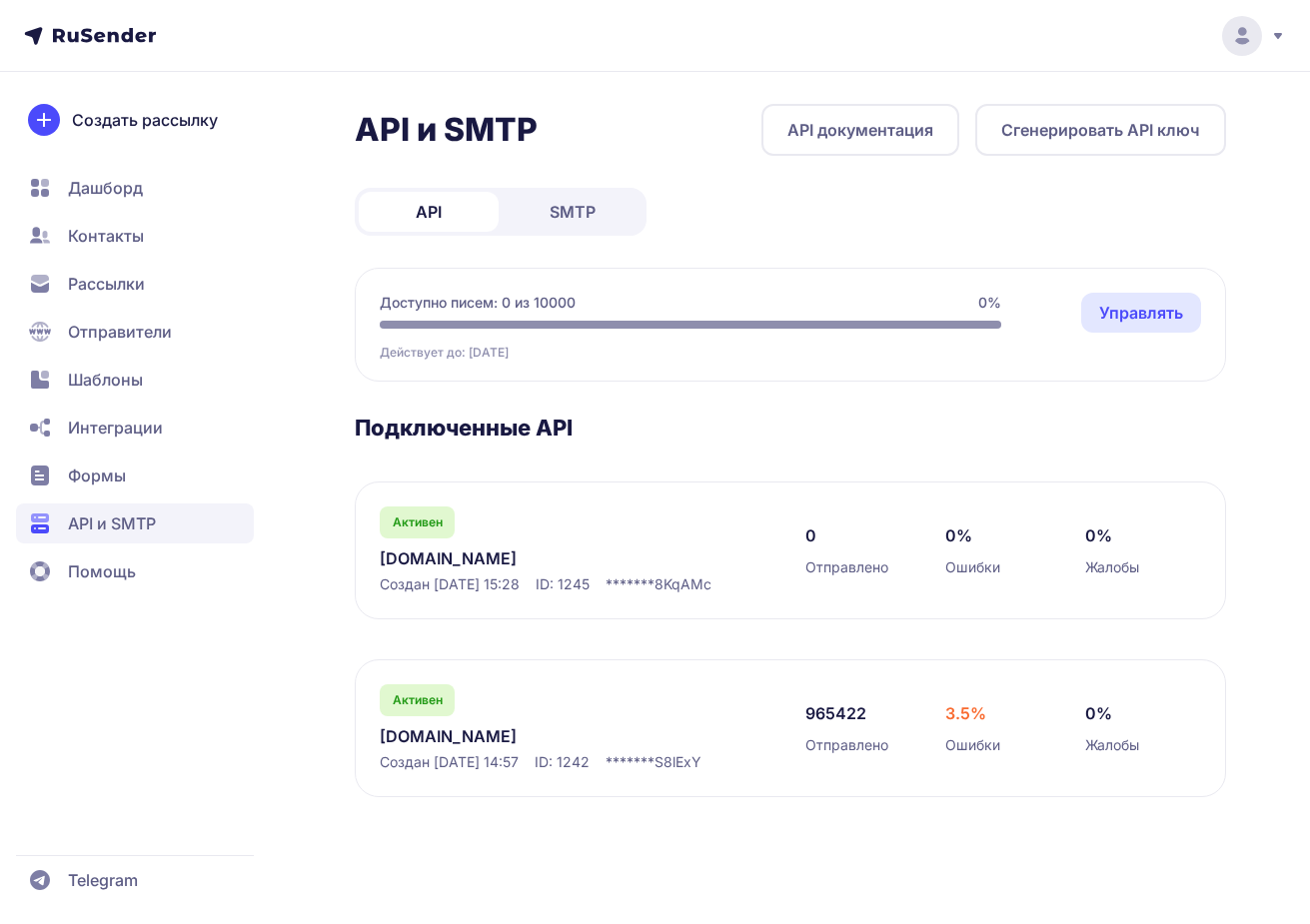 scroll, scrollTop: 0, scrollLeft: 0, axis: both 